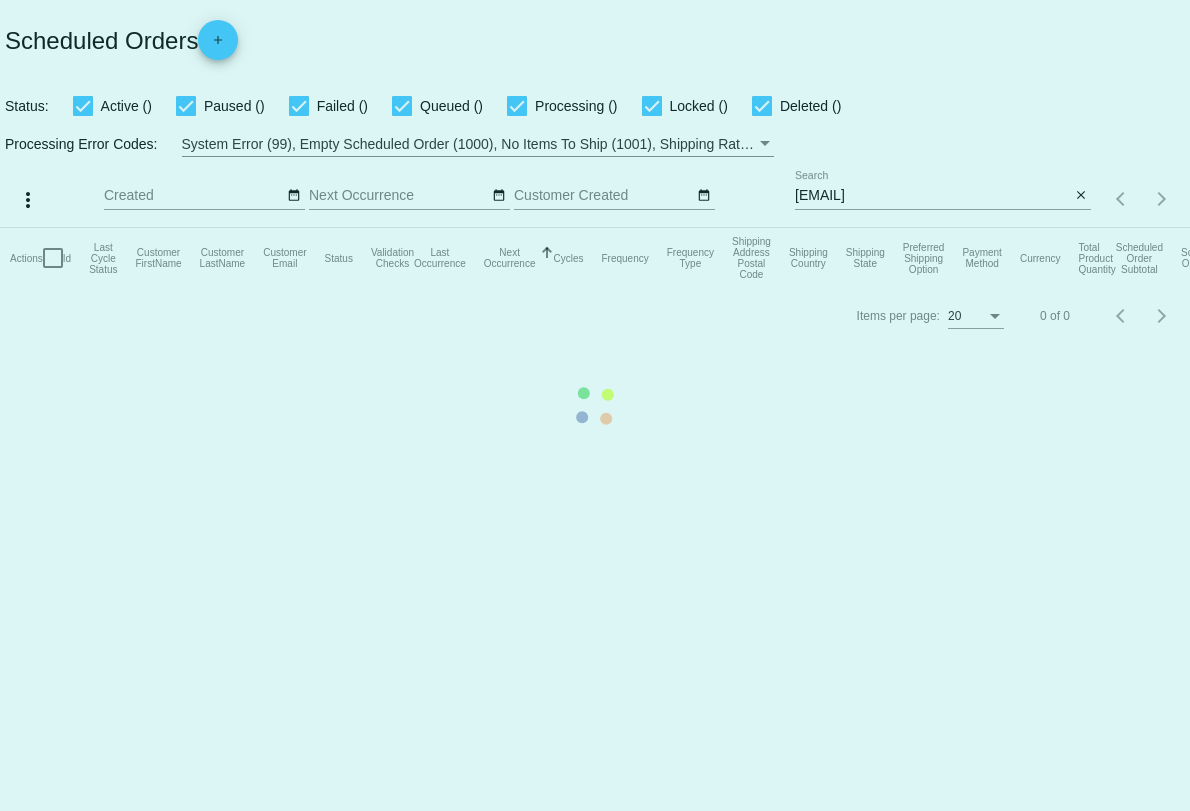 scroll, scrollTop: 0, scrollLeft: 0, axis: both 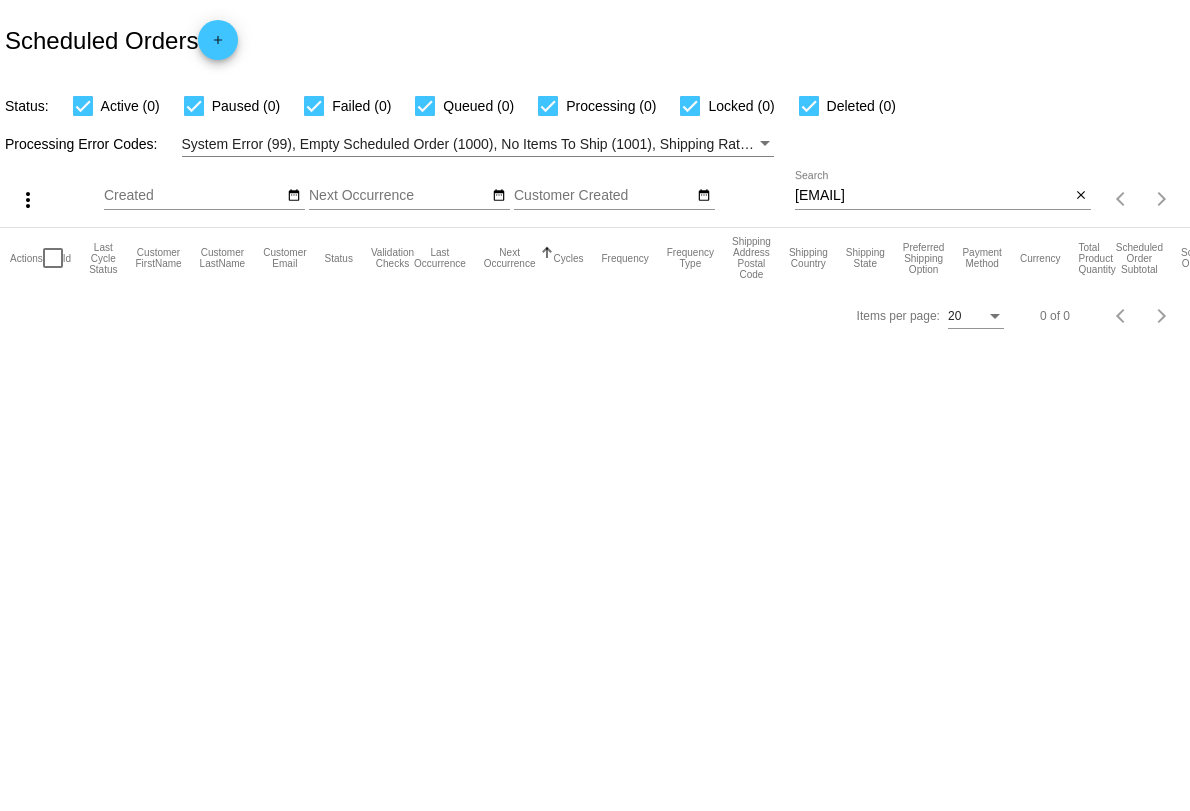 click on "[EMAIL]" at bounding box center [932, 196] 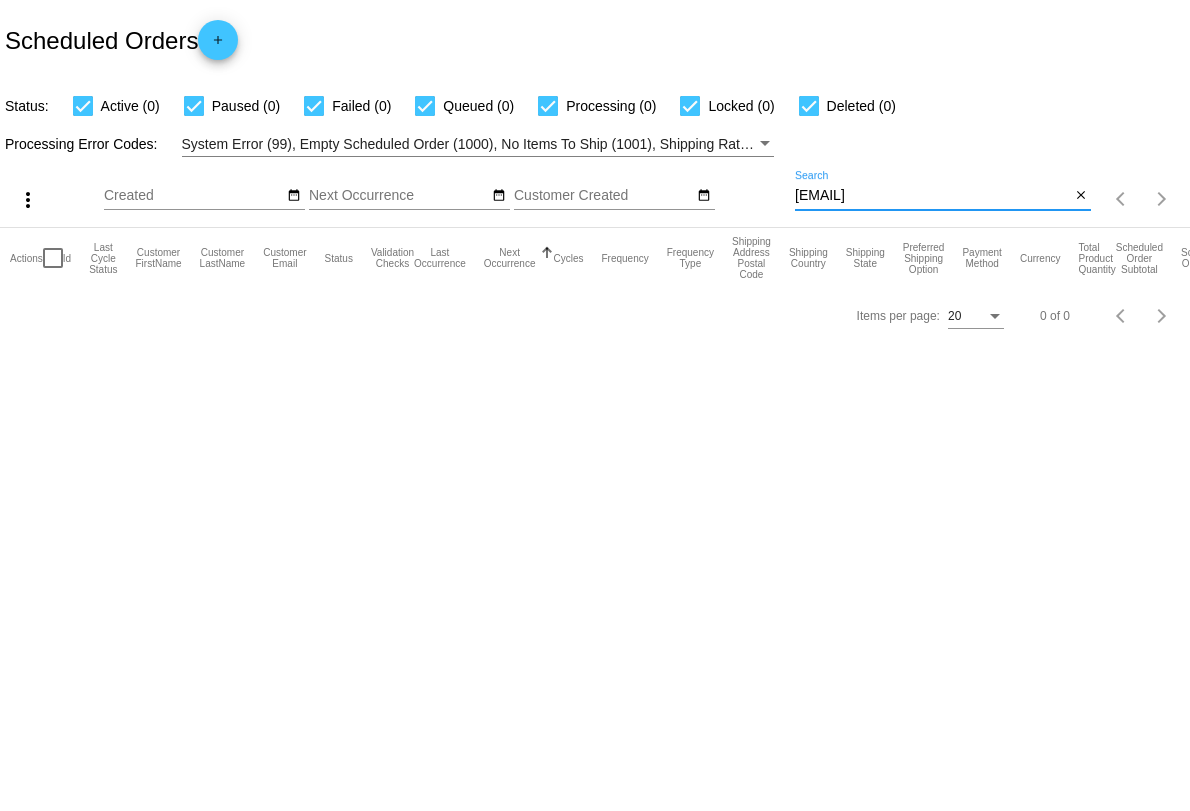 click on "[EMAIL]" at bounding box center [932, 196] 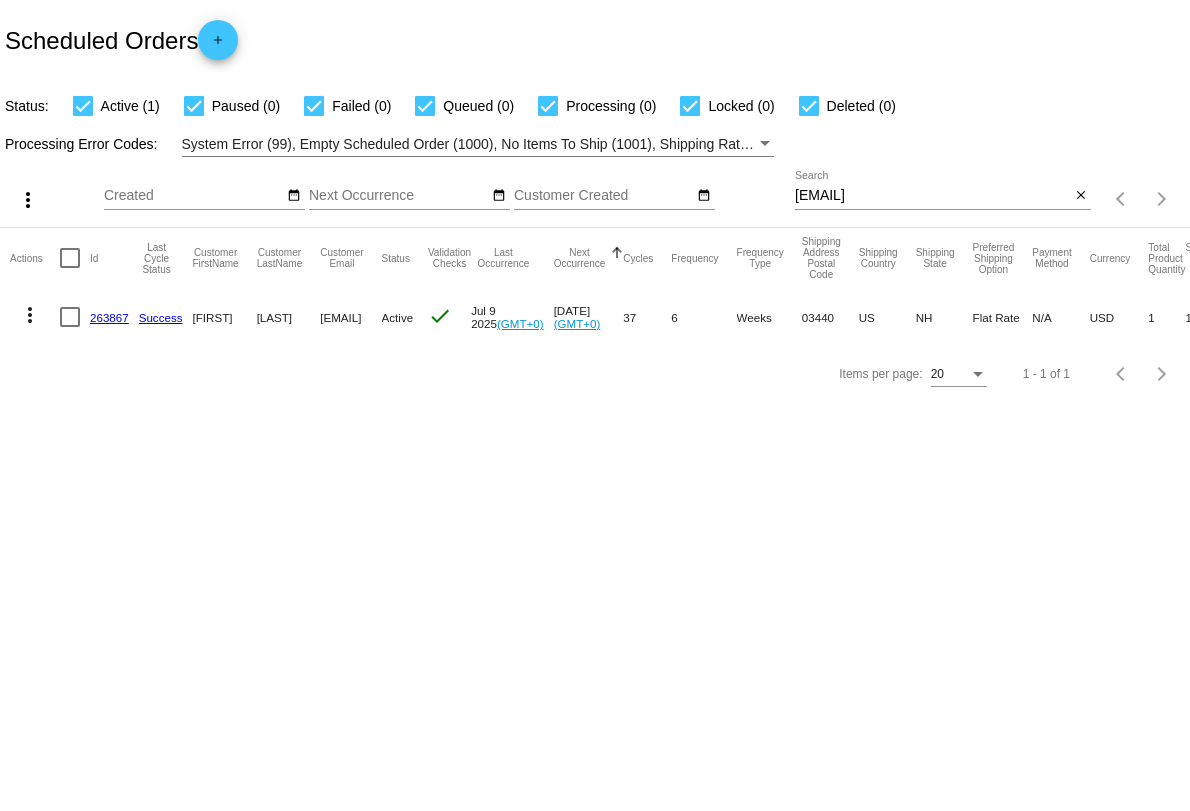 click on "[EMAIL]
Search" at bounding box center [932, 190] 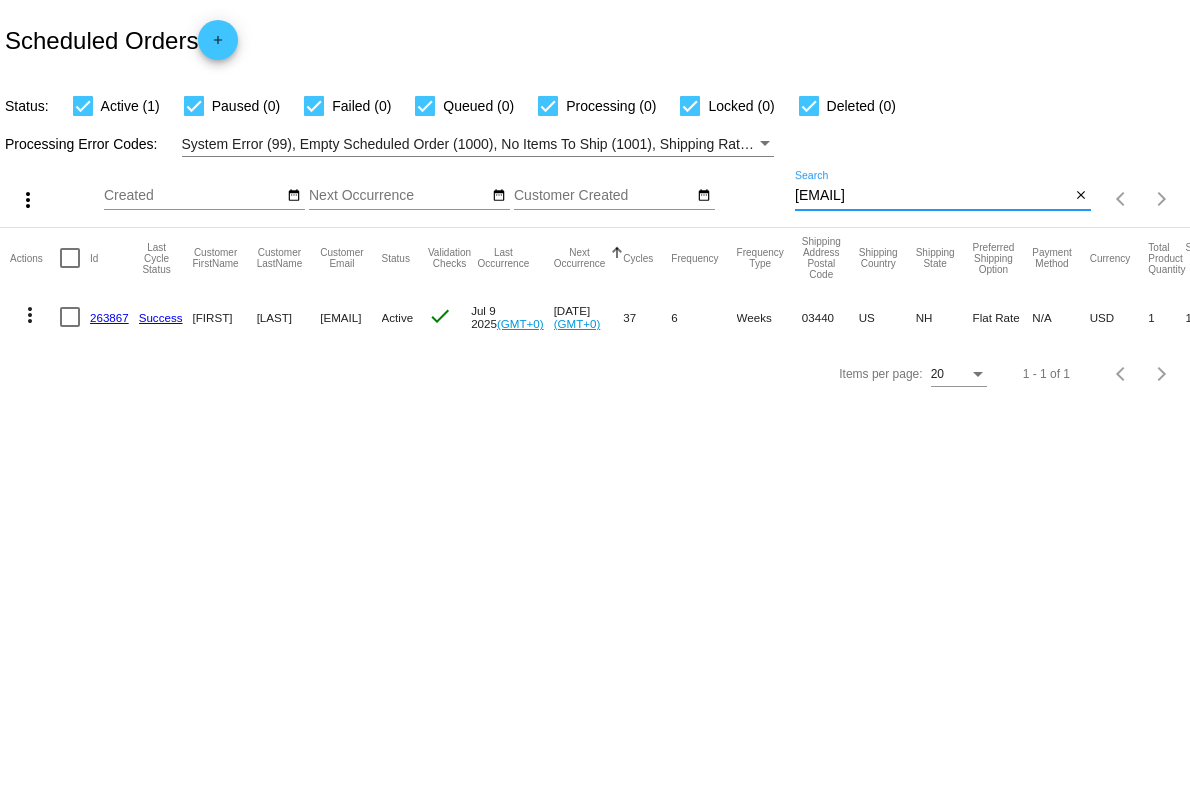 click on "[EMAIL]
Search" at bounding box center [932, 190] 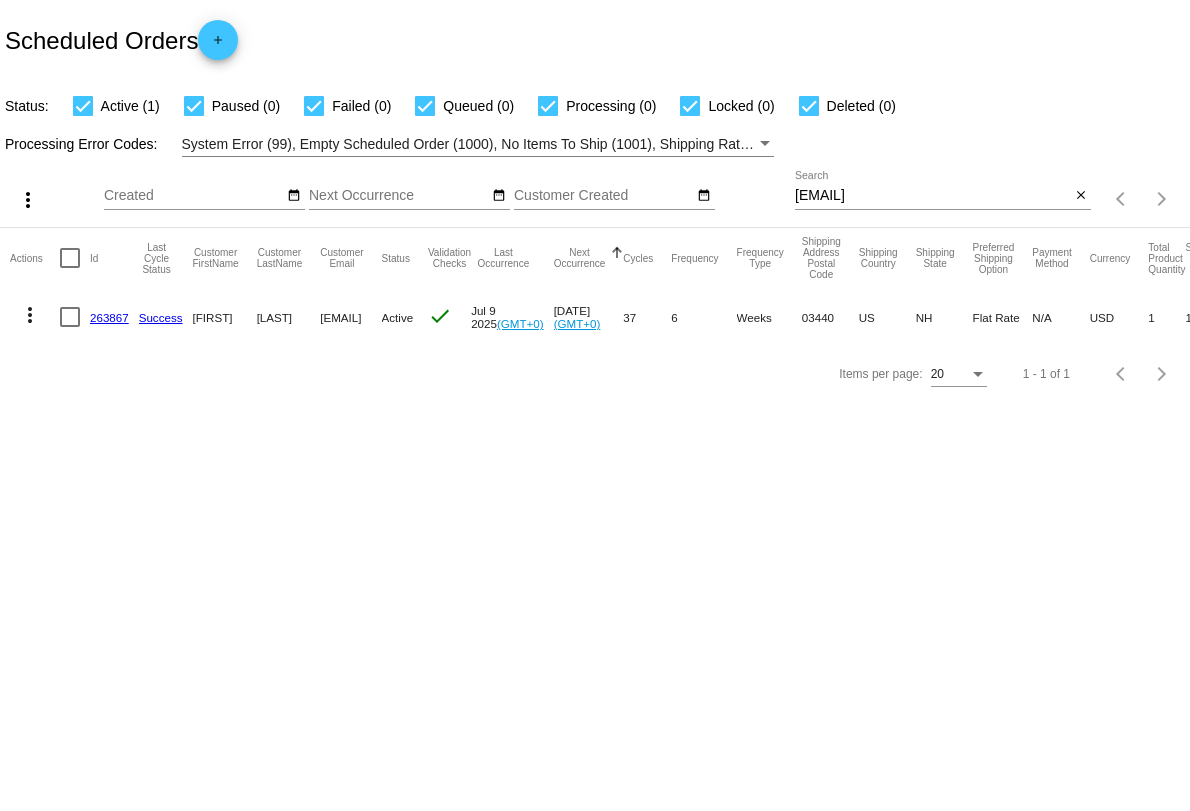 click on "[EMAIL]
Search" at bounding box center [932, 190] 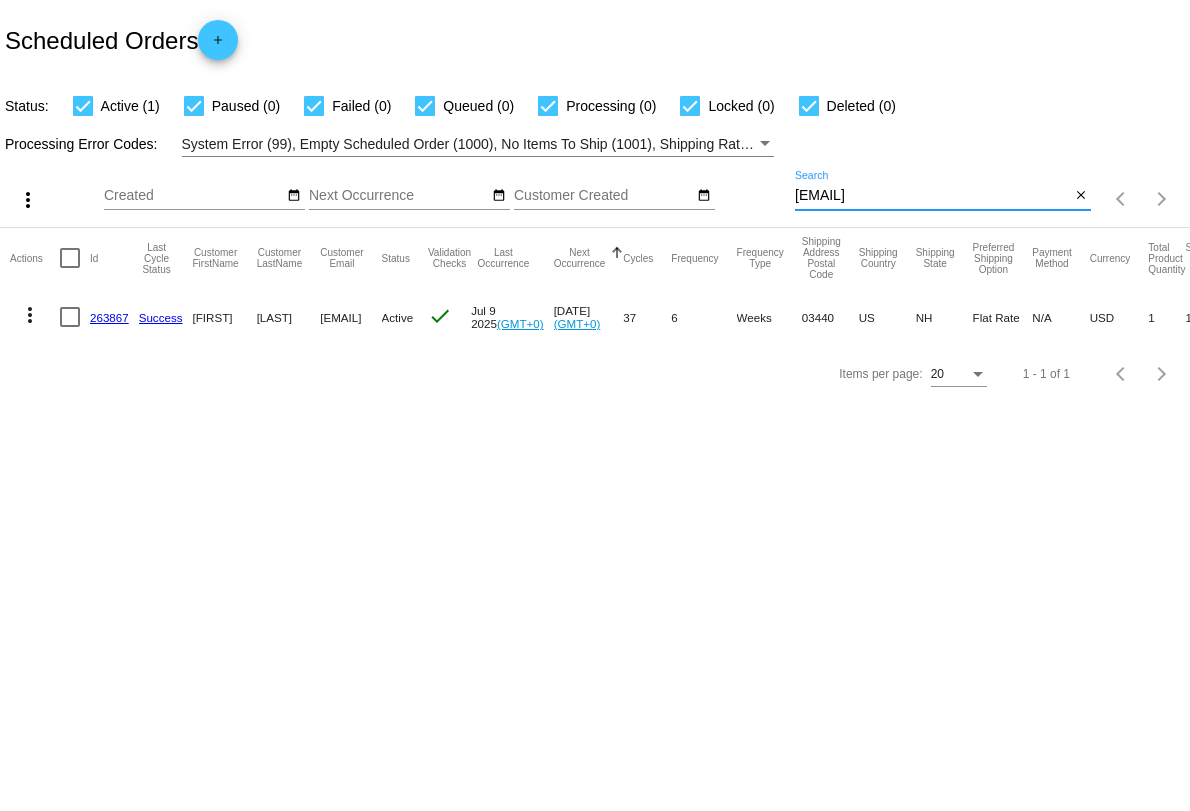 click on "[EMAIL]" at bounding box center (932, 196) 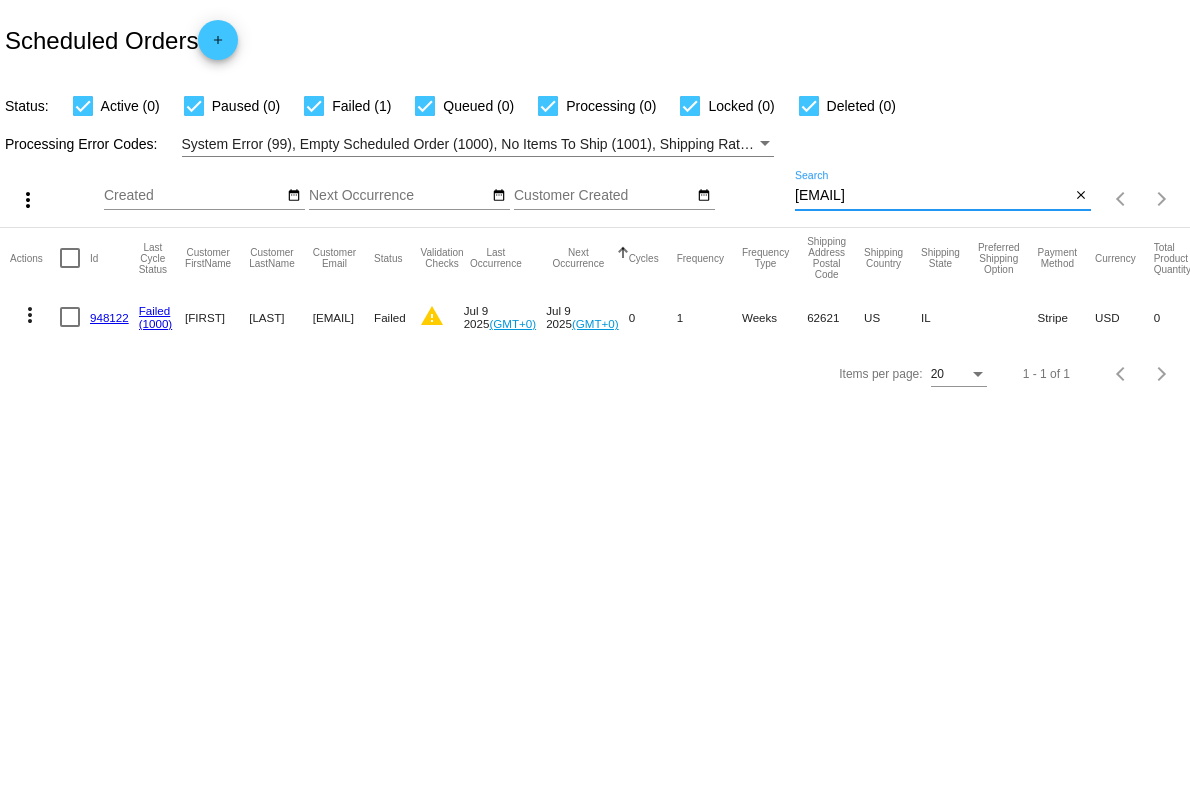click on "[EMAIL]" at bounding box center (932, 196) 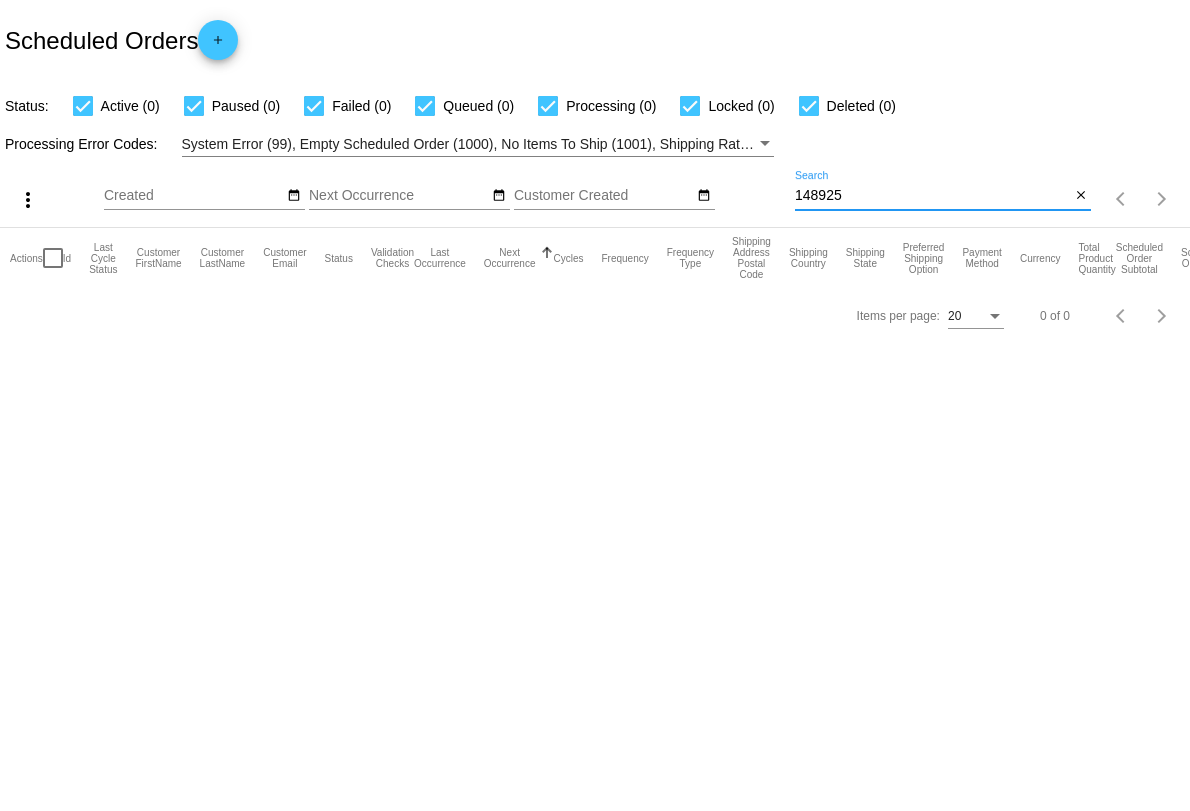 click on "148925
Search" at bounding box center [932, 190] 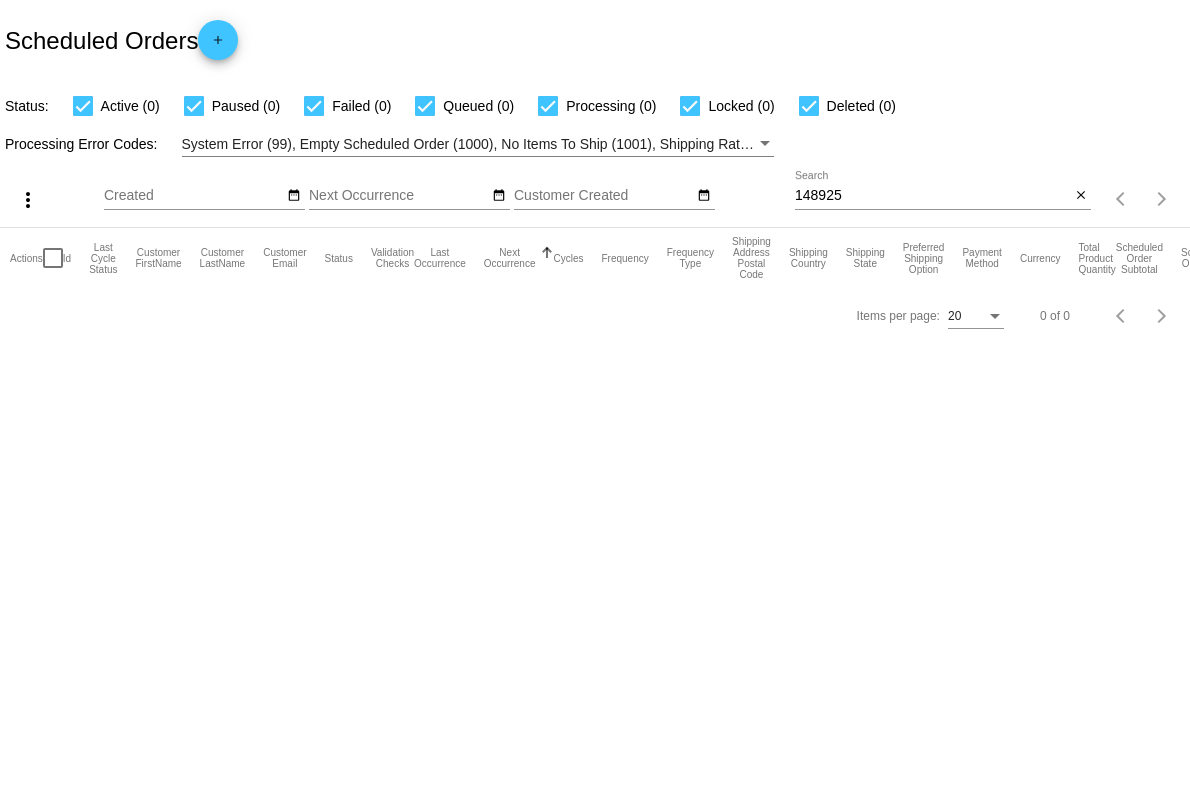 click on "148925
Search" at bounding box center (932, 190) 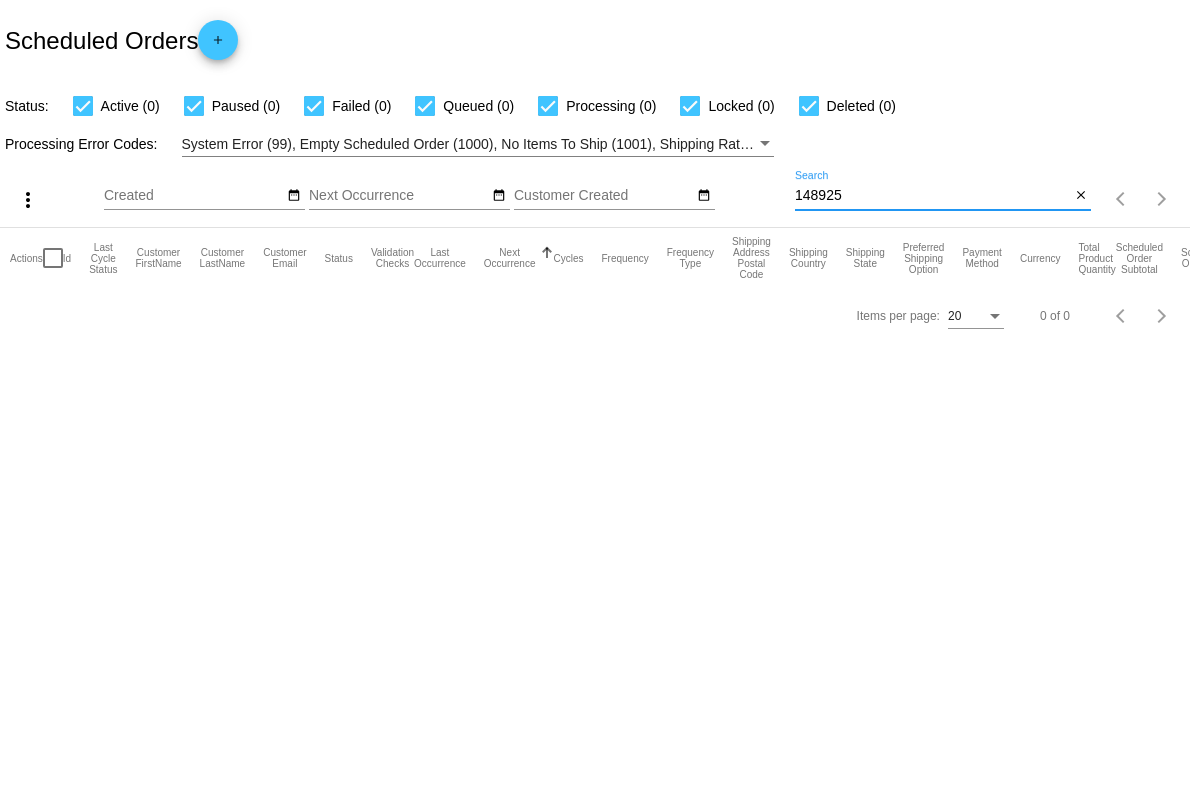 click on "148925
Search" at bounding box center (932, 190) 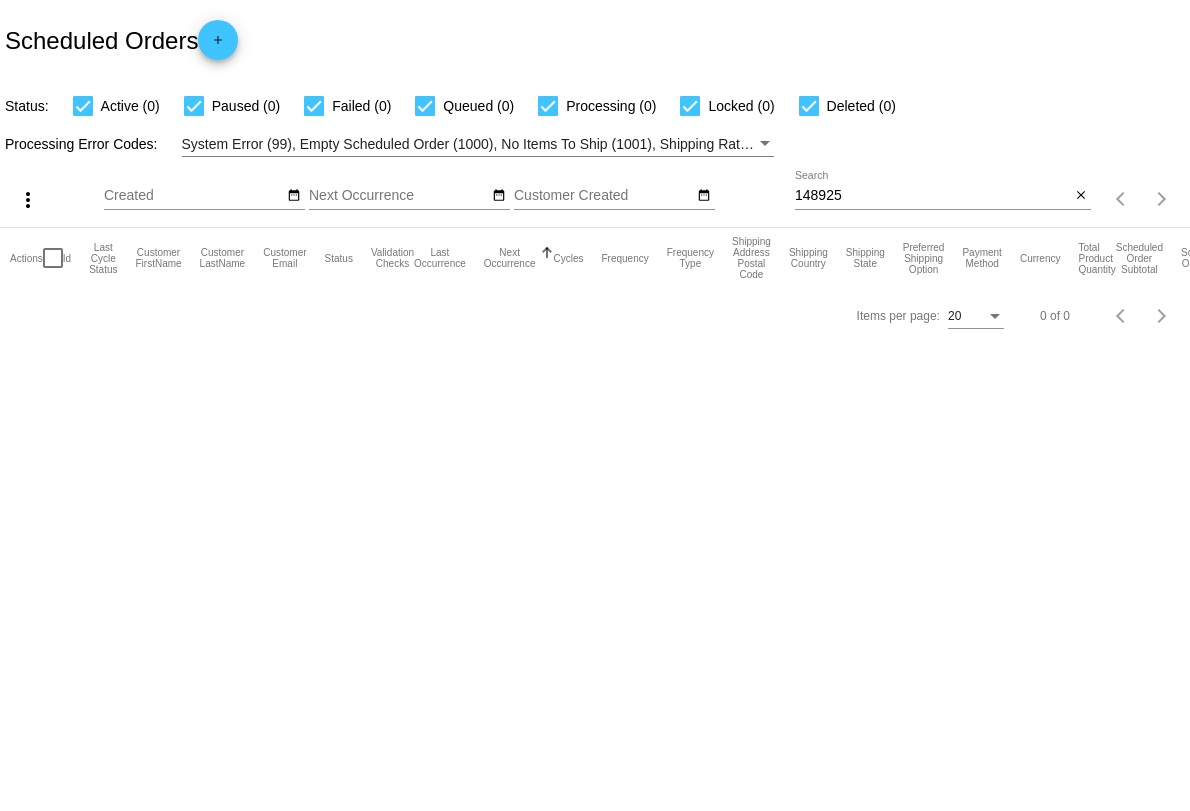 click on "148925
Search" at bounding box center (932, 190) 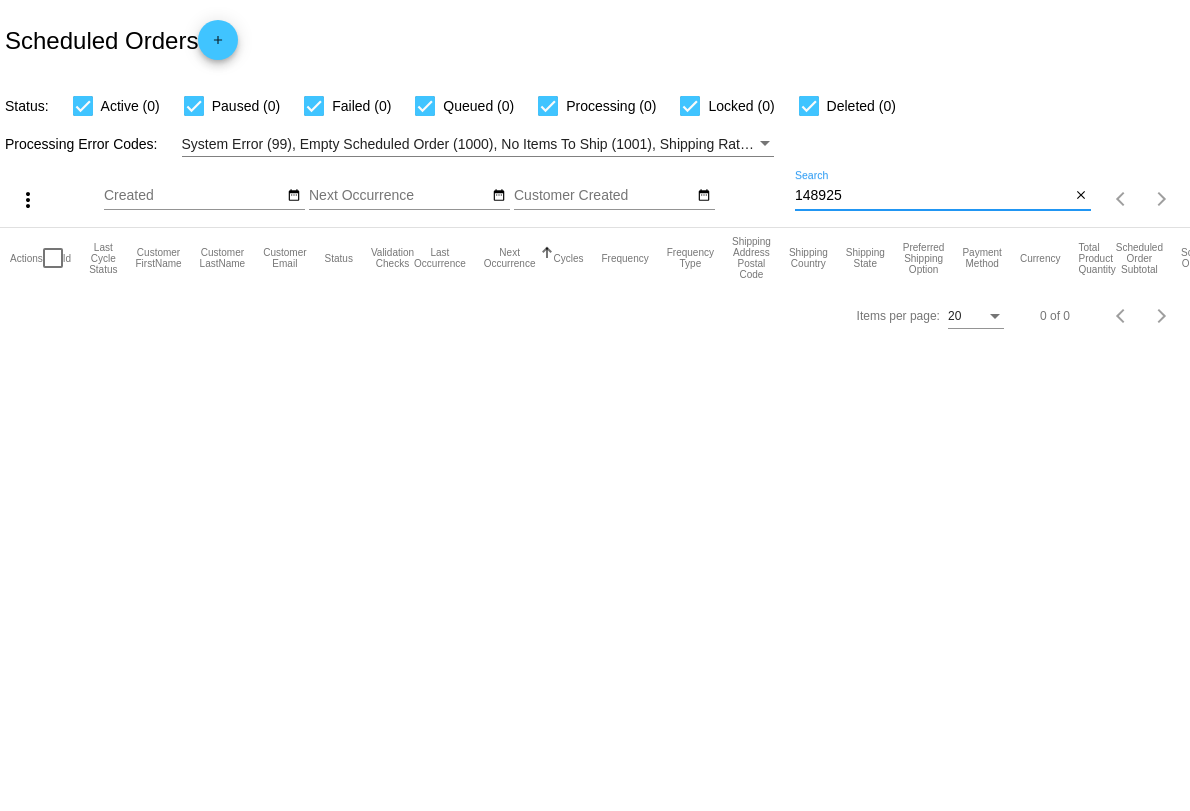 click on "148925
Search" at bounding box center [932, 190] 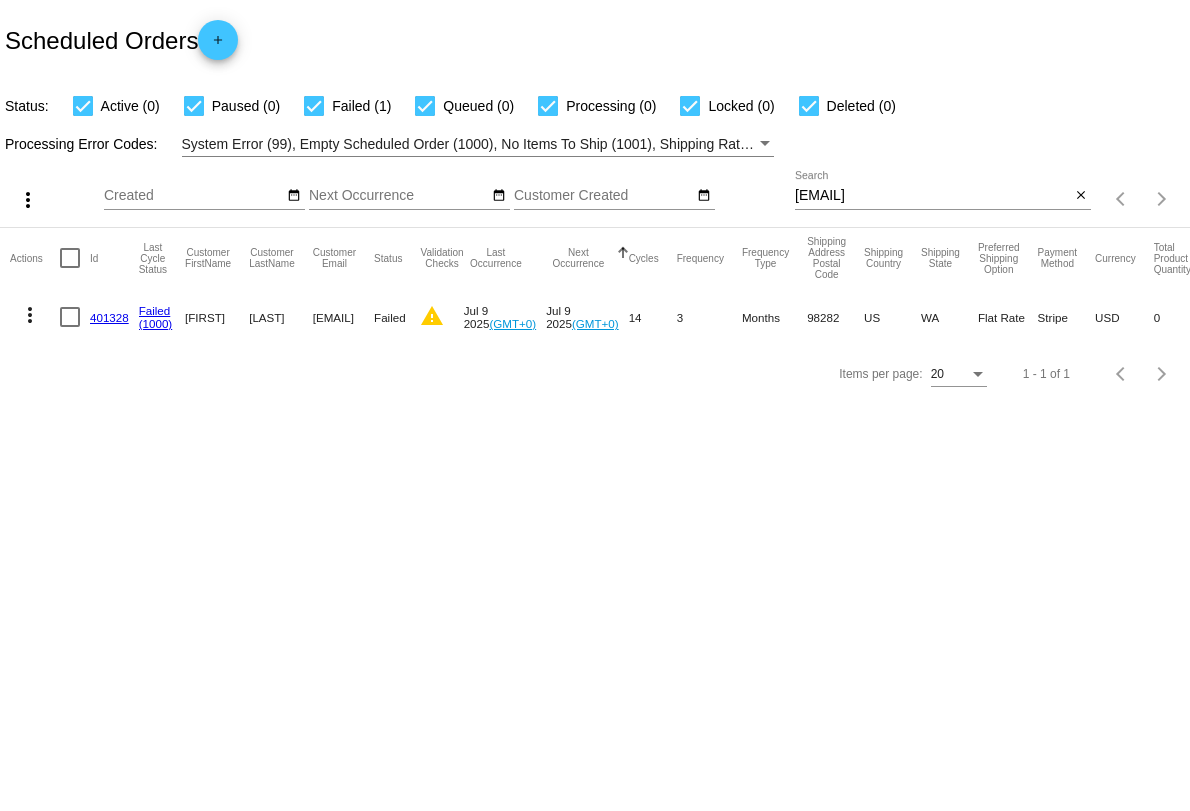 click on "[EMAIL]
Search" at bounding box center [932, 190] 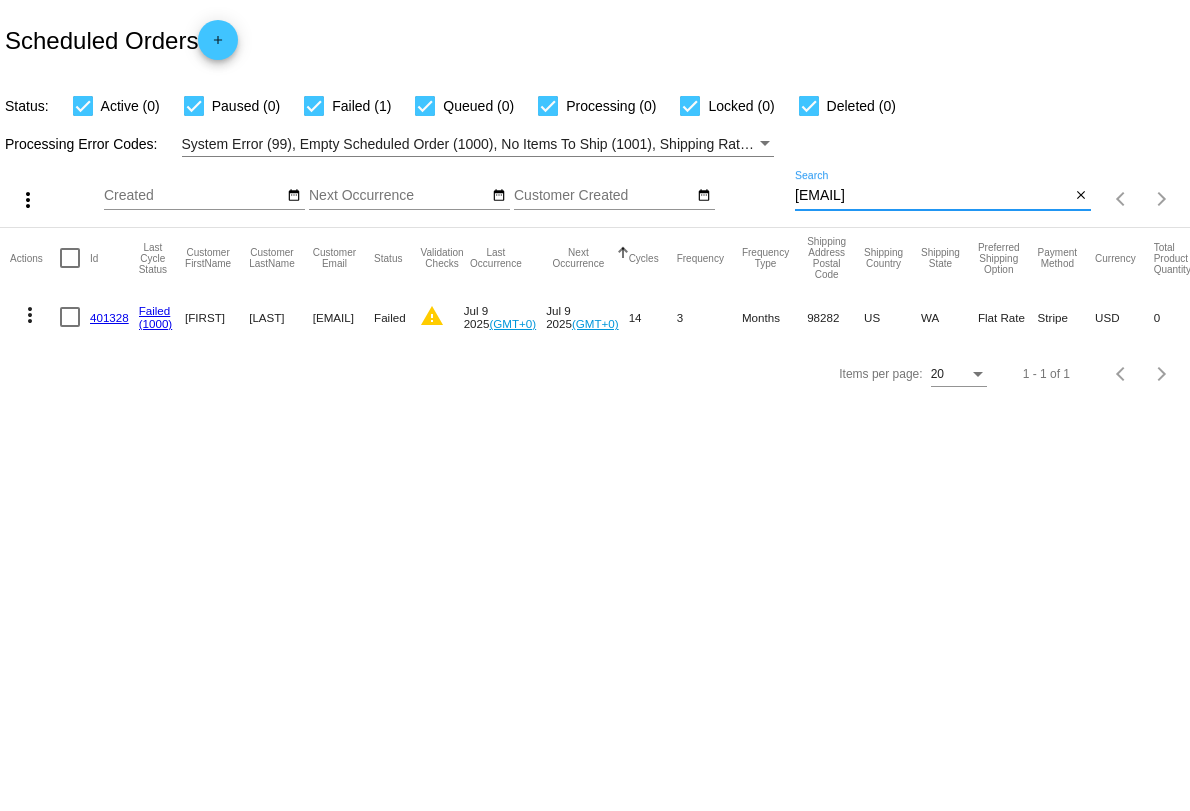 click on "[EMAIL]" at bounding box center (932, 196) 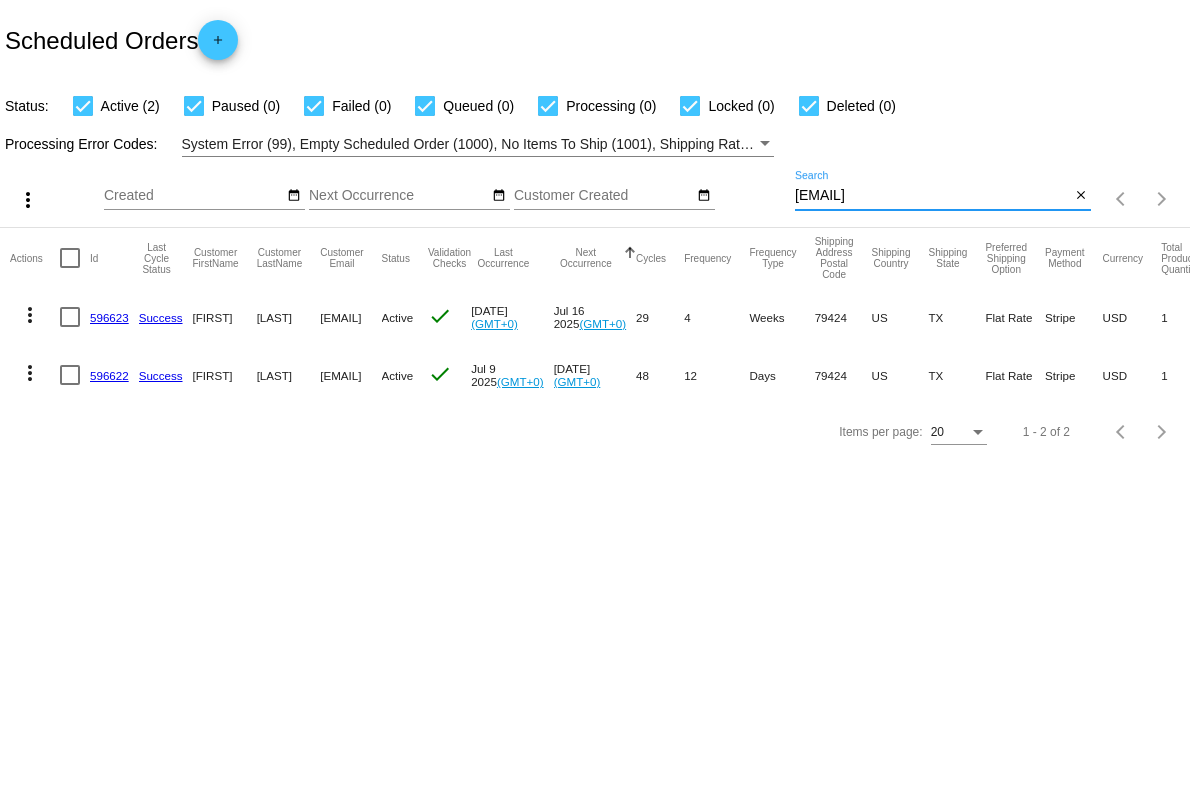 click on "[EMAIL]" at bounding box center (932, 196) 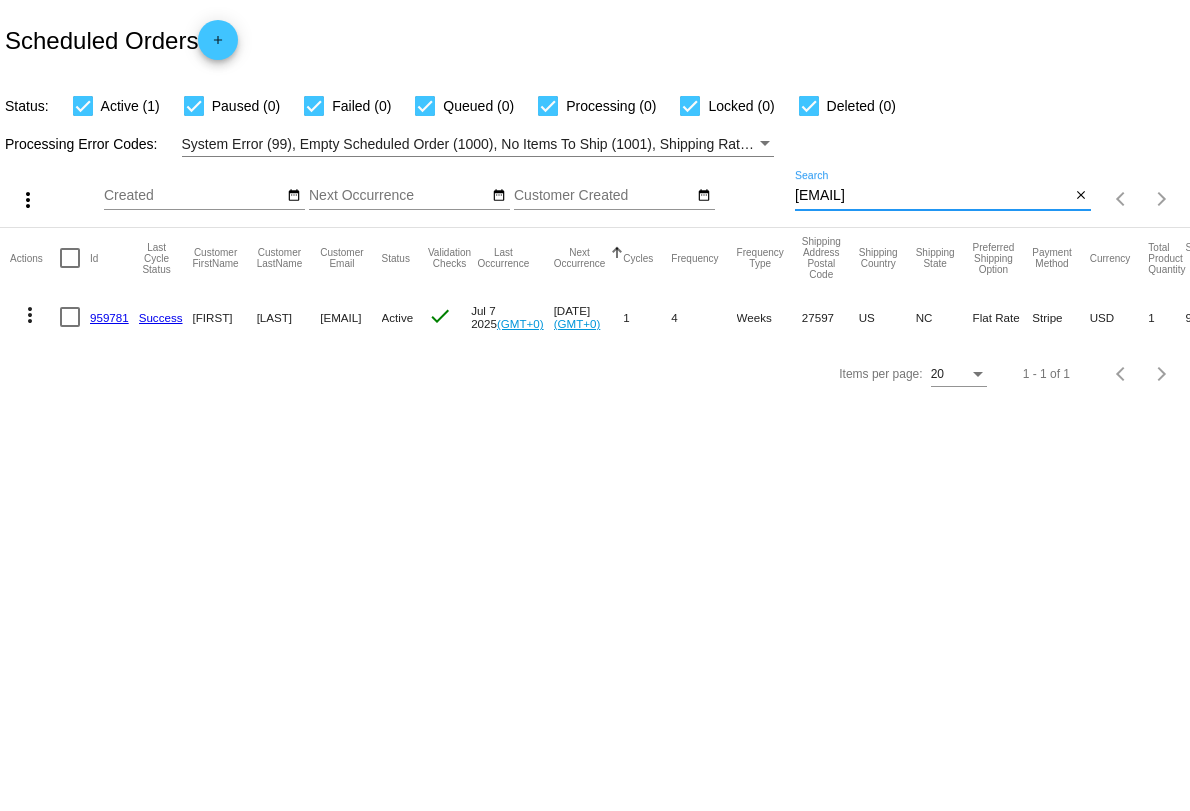 type on "[EMAIL]" 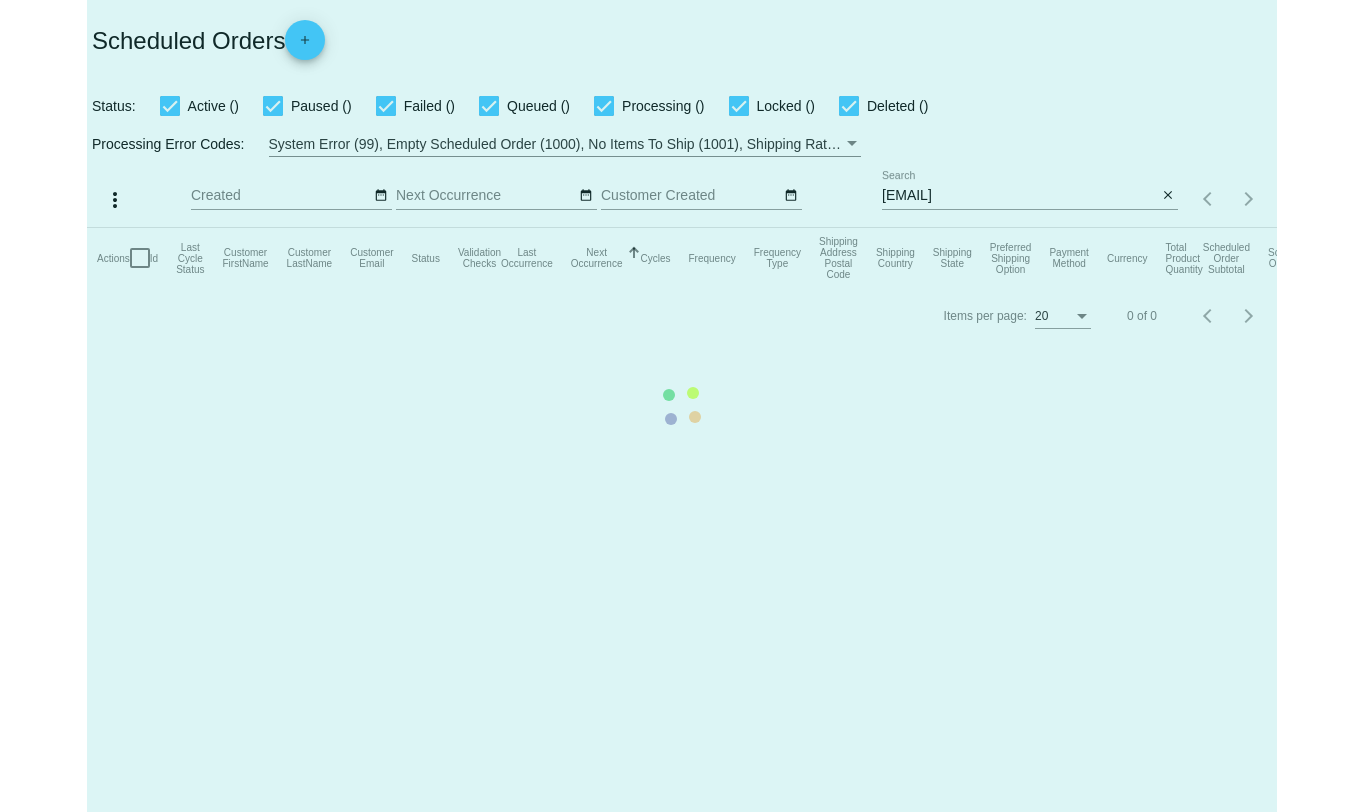 scroll, scrollTop: 0, scrollLeft: 0, axis: both 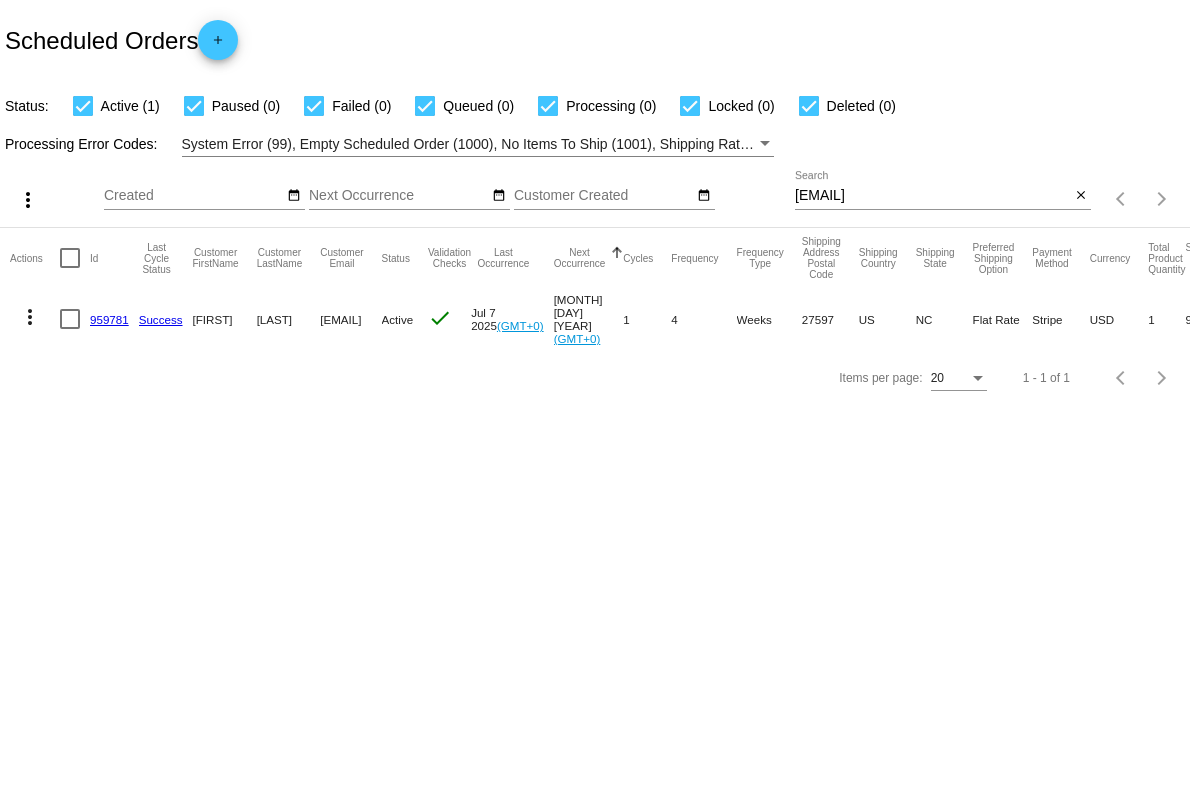 click on "[EMAIL]" at bounding box center (932, 196) 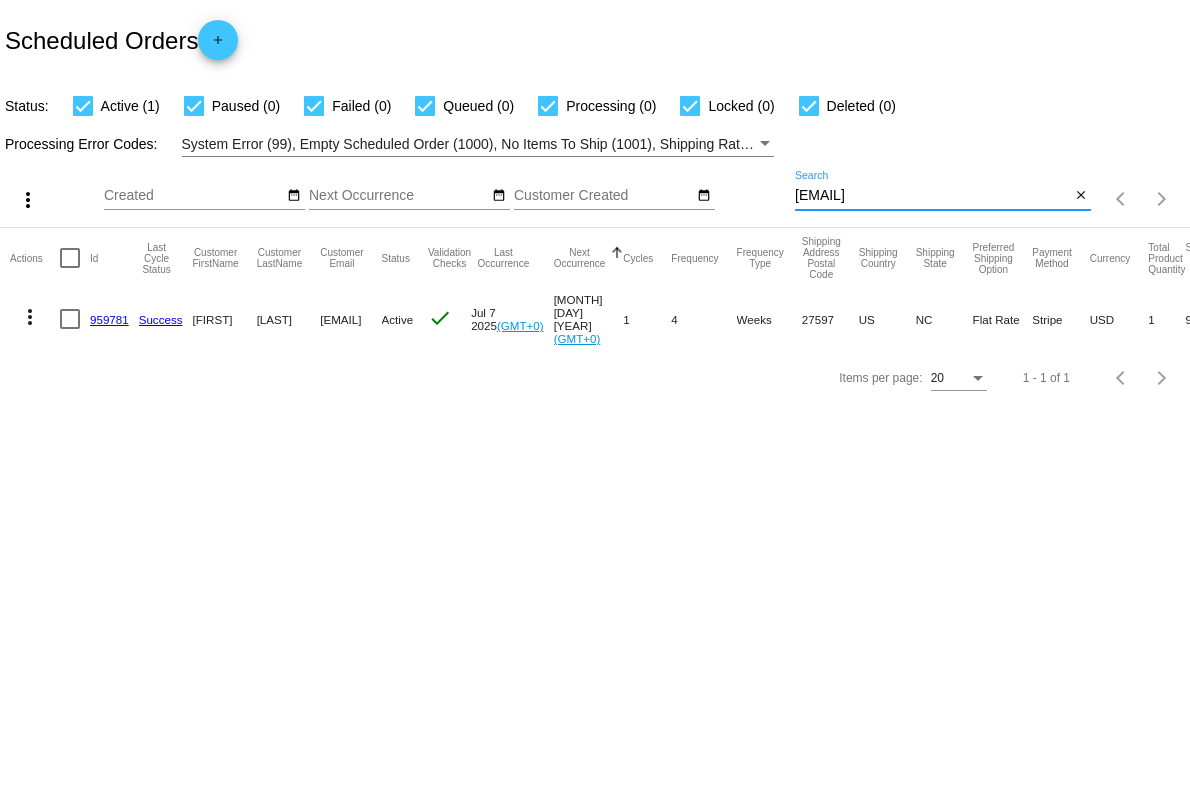 click on "[EMAIL]" at bounding box center (932, 196) 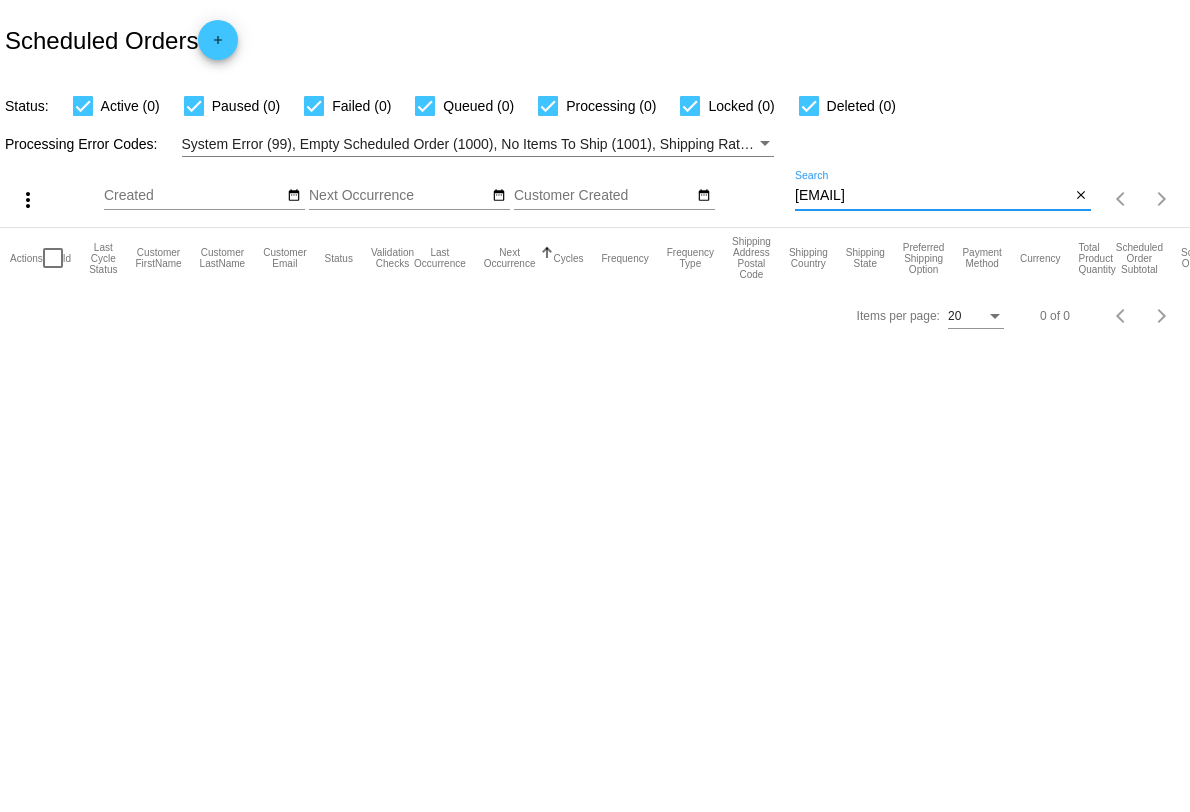 click on "[EMAIL]" at bounding box center [932, 196] 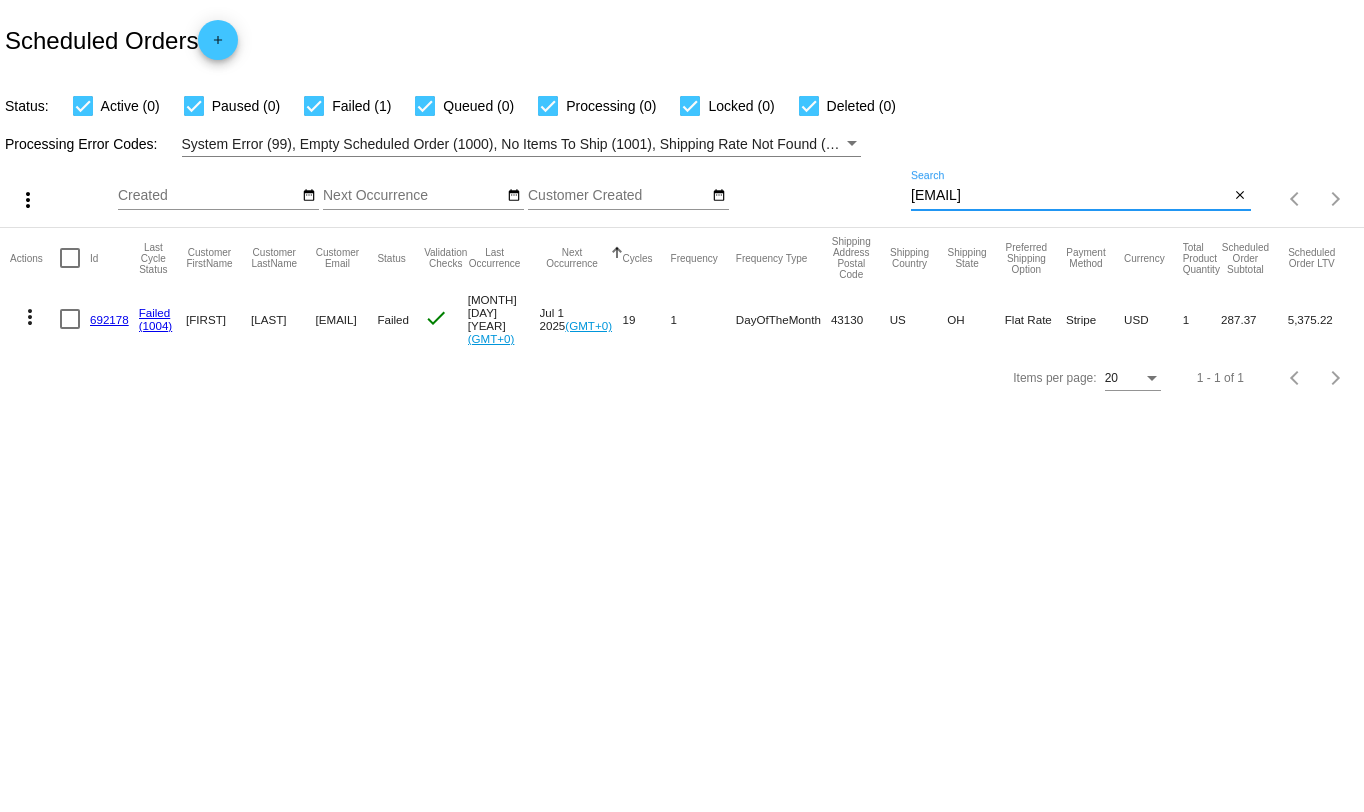 type on "lisa.cpc@outlook.com" 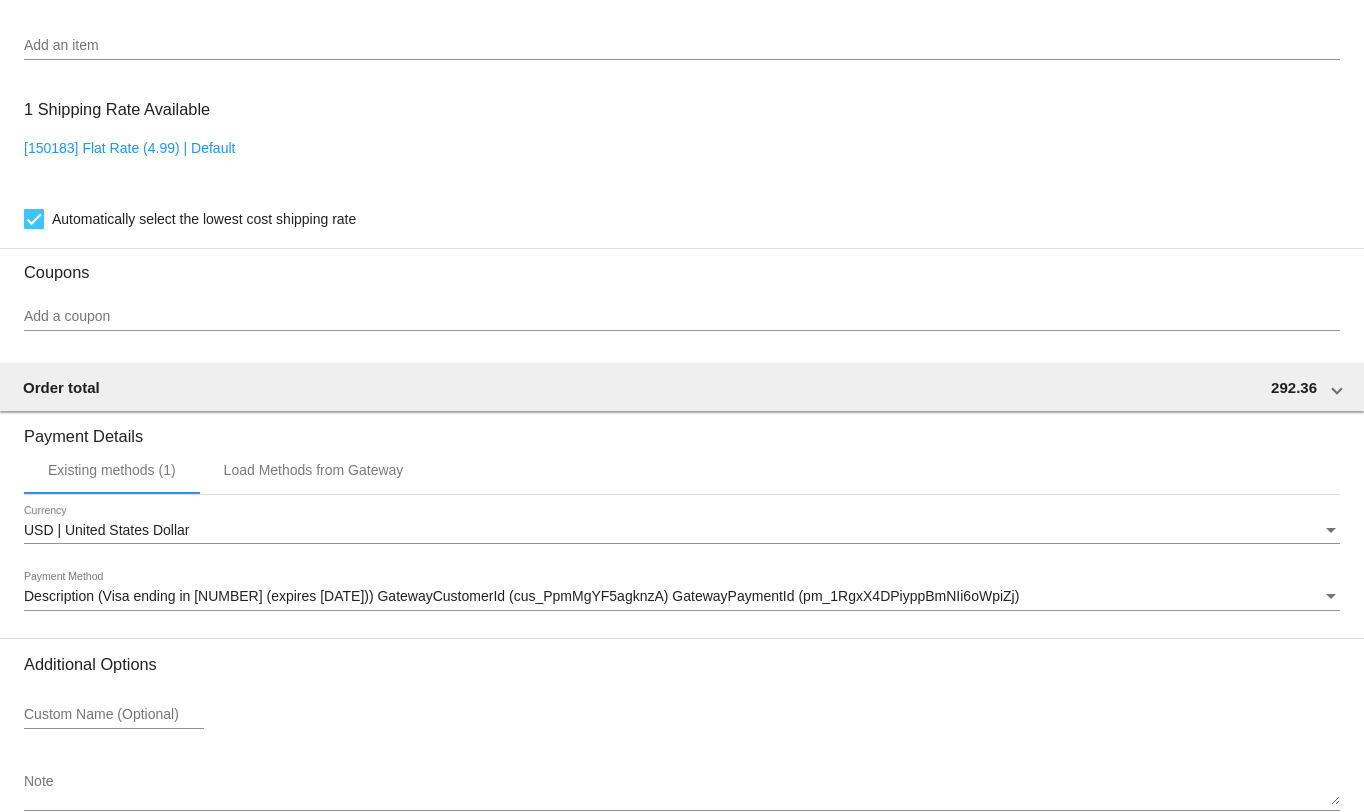 scroll, scrollTop: 1644, scrollLeft: 0, axis: vertical 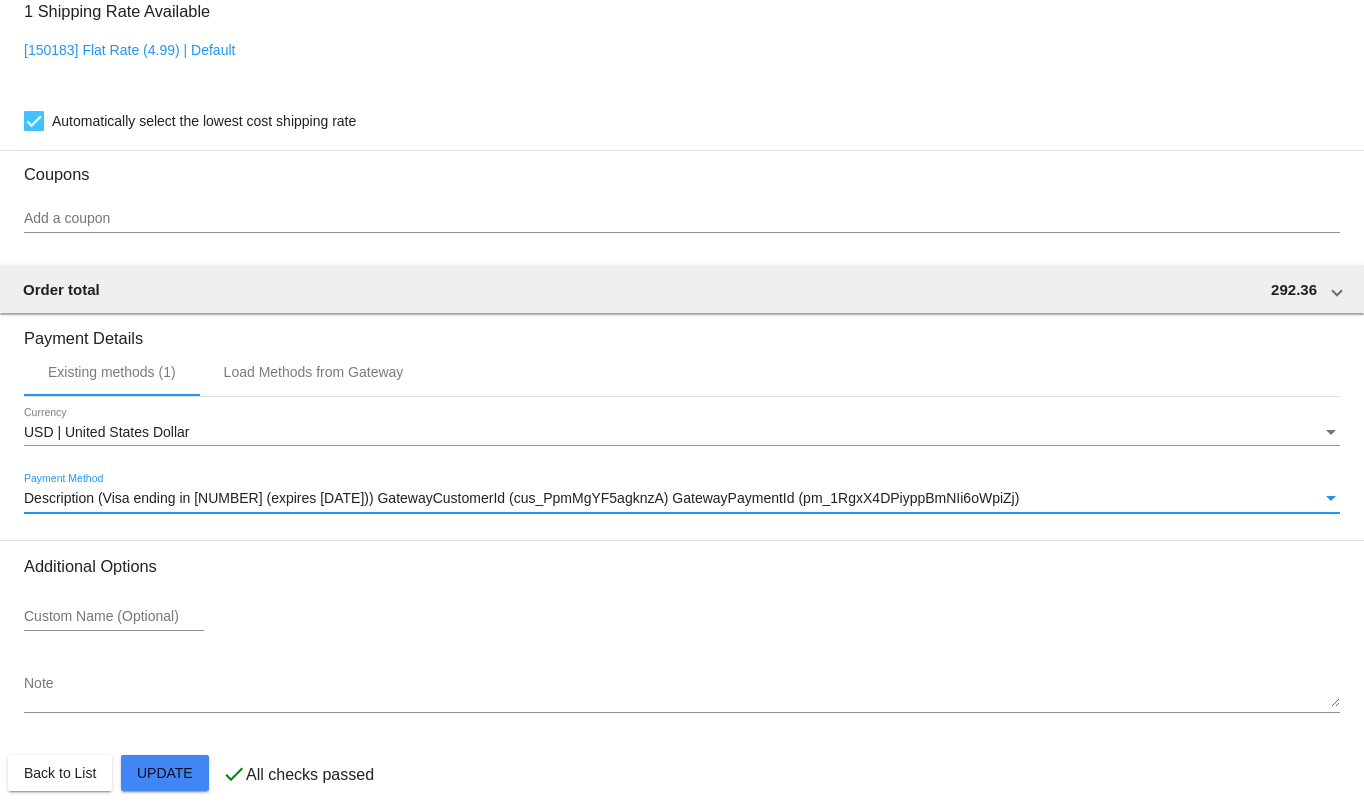 click on "Description (Visa ending in 3980 (expires 09/27)) GatewayCustomerId (cus_PpmMgYF5agknzA)
GatewayPaymentId (pm_1RgxX4DPiyppBmNIi6oWpiZj)" at bounding box center [521, 498] 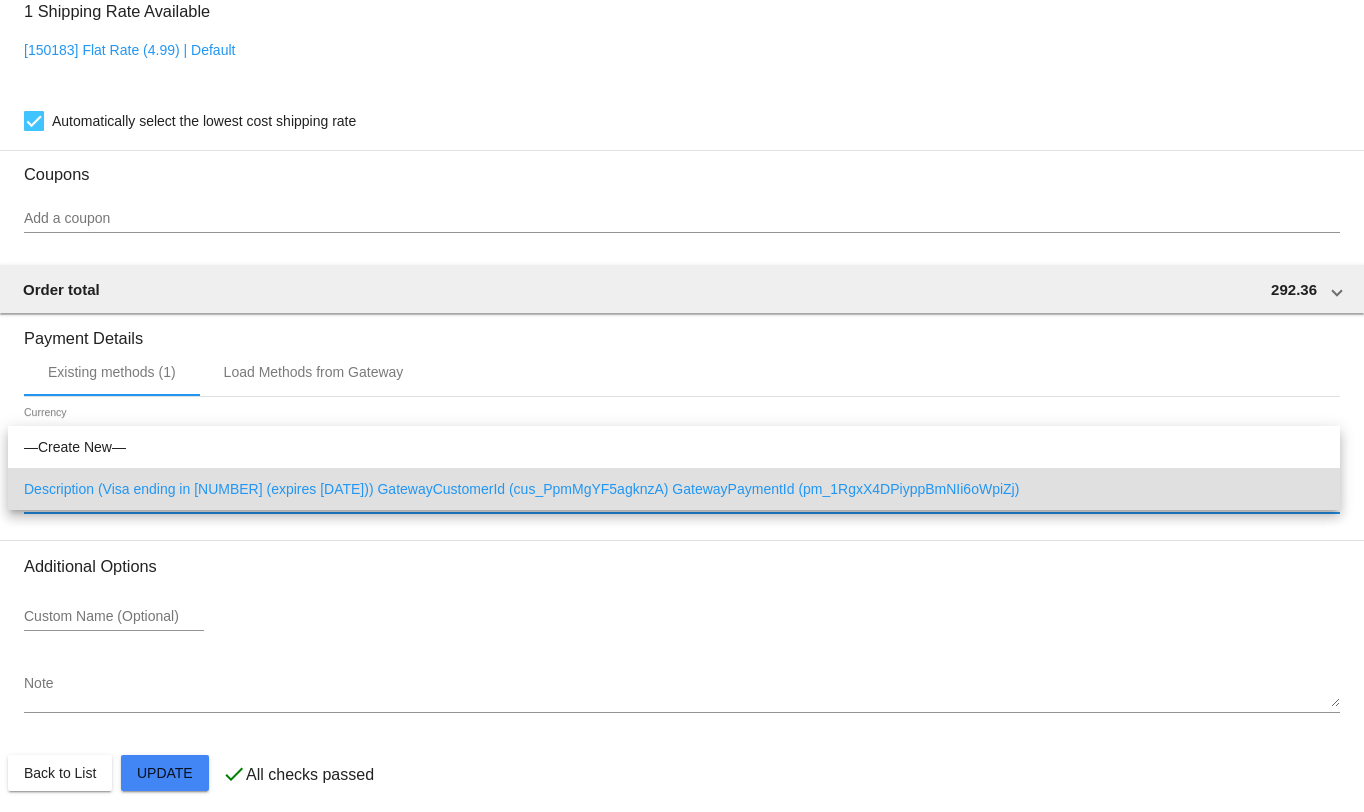 click at bounding box center [682, 406] 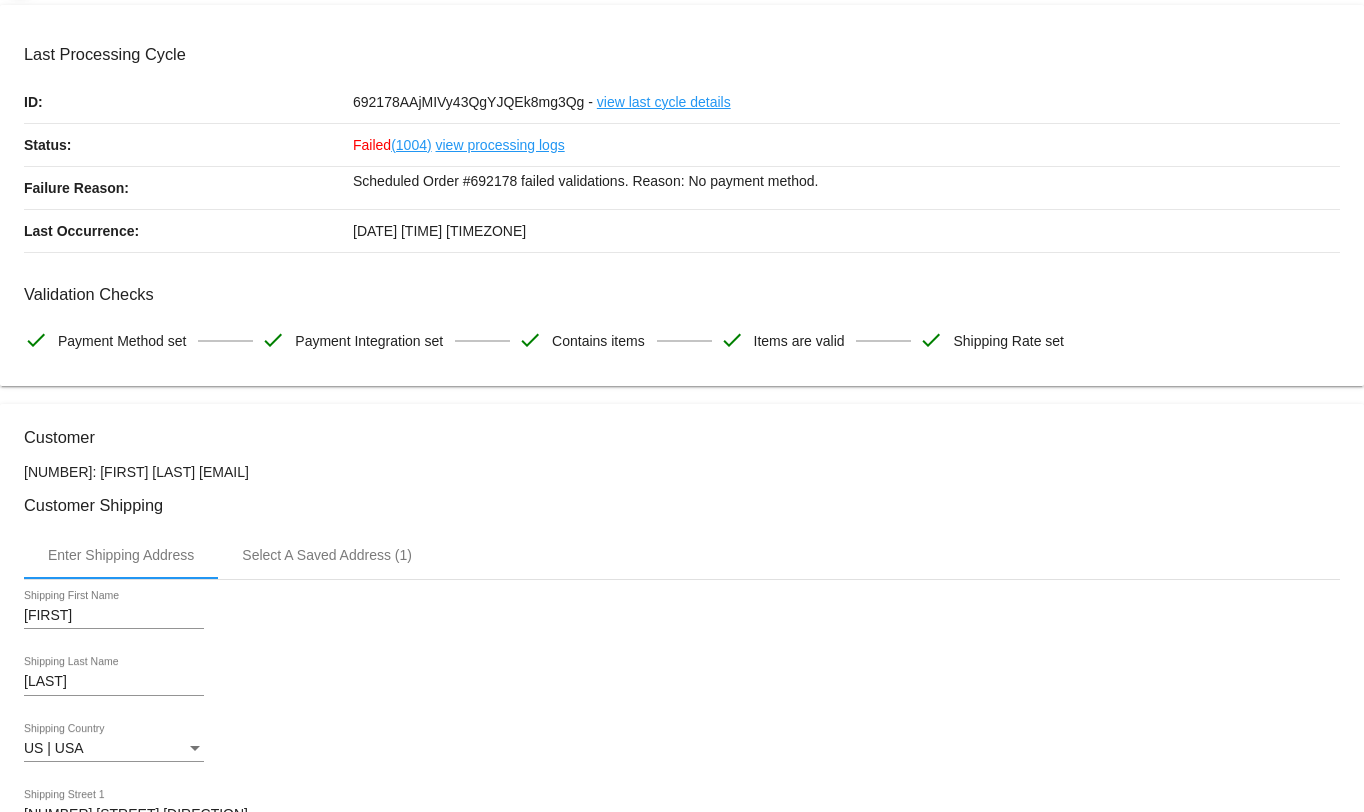 scroll, scrollTop: 0, scrollLeft: 0, axis: both 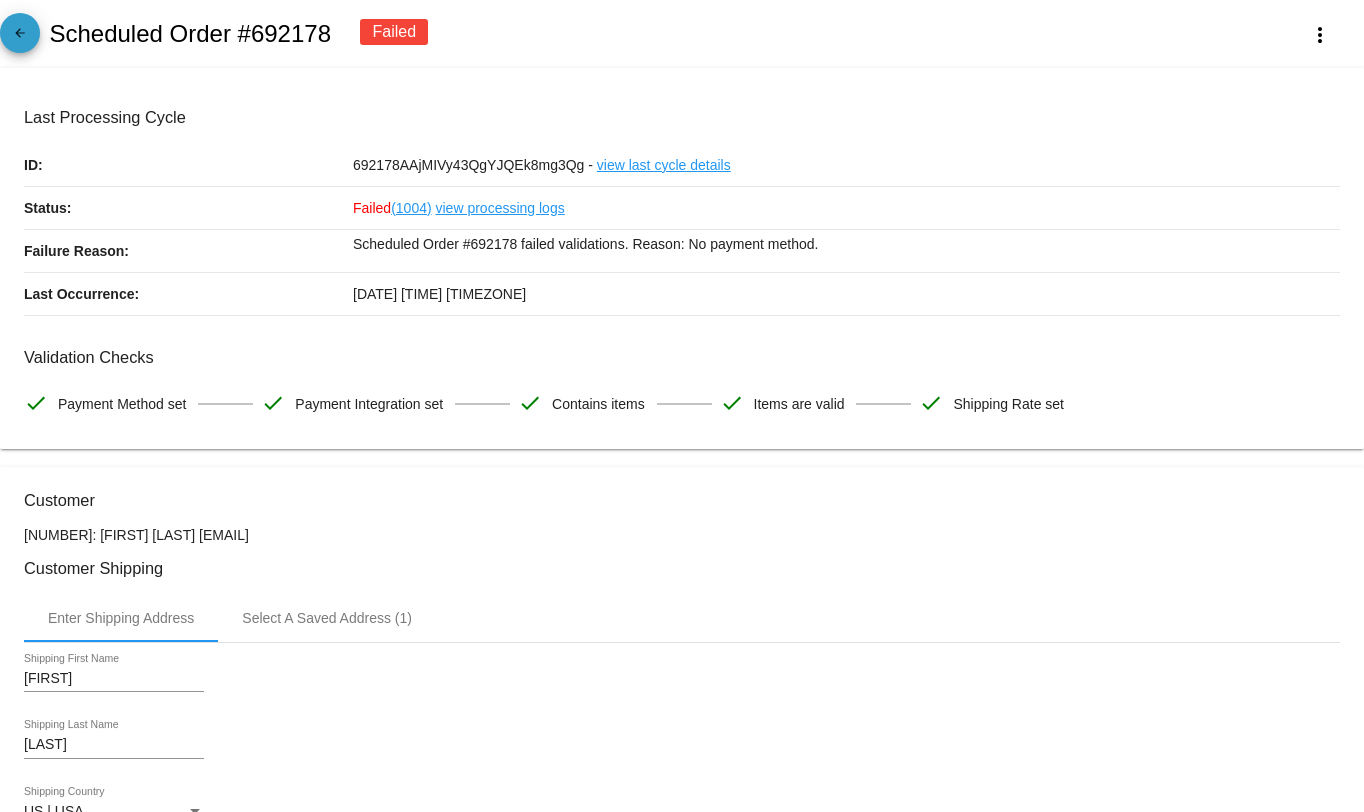 click on "arrow_back" at bounding box center [20, 38] 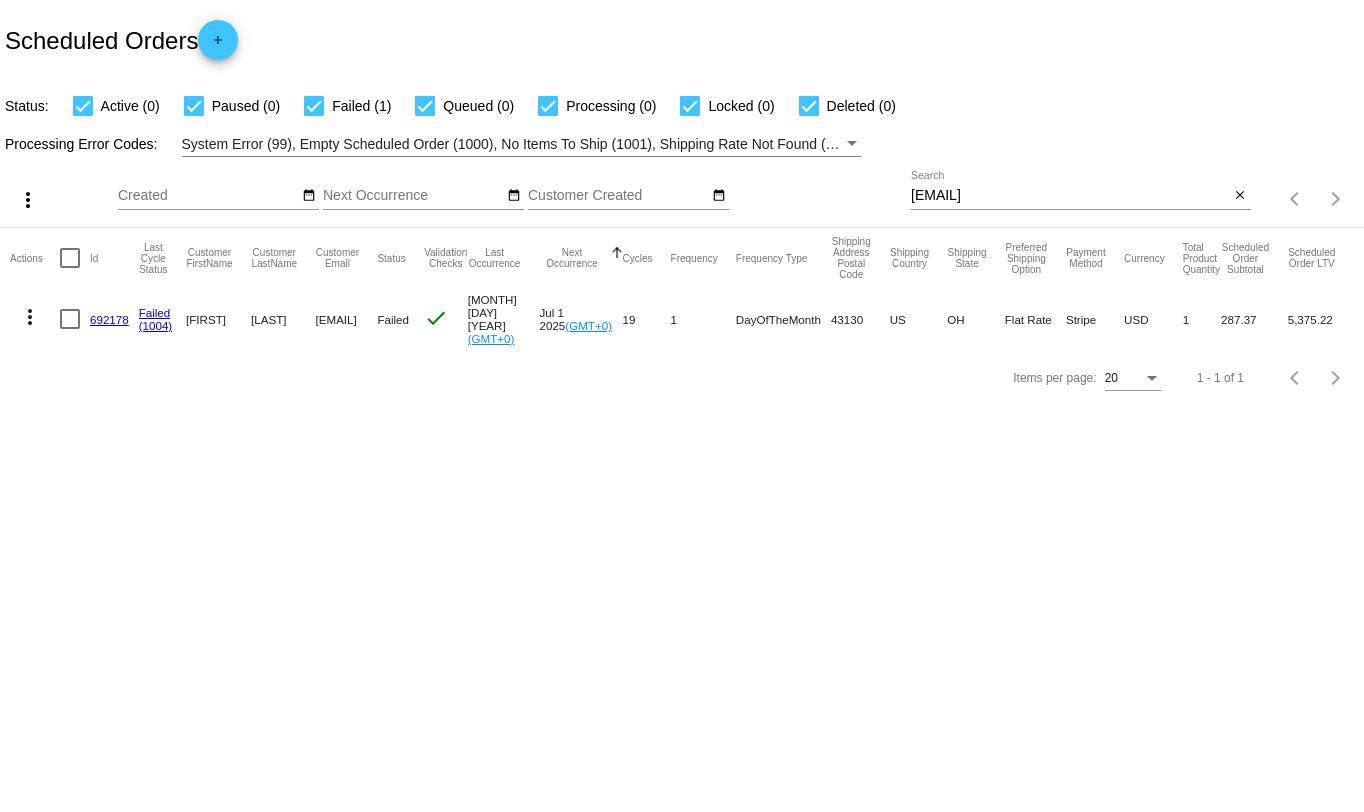 click on "more_vert" at bounding box center [30, 317] 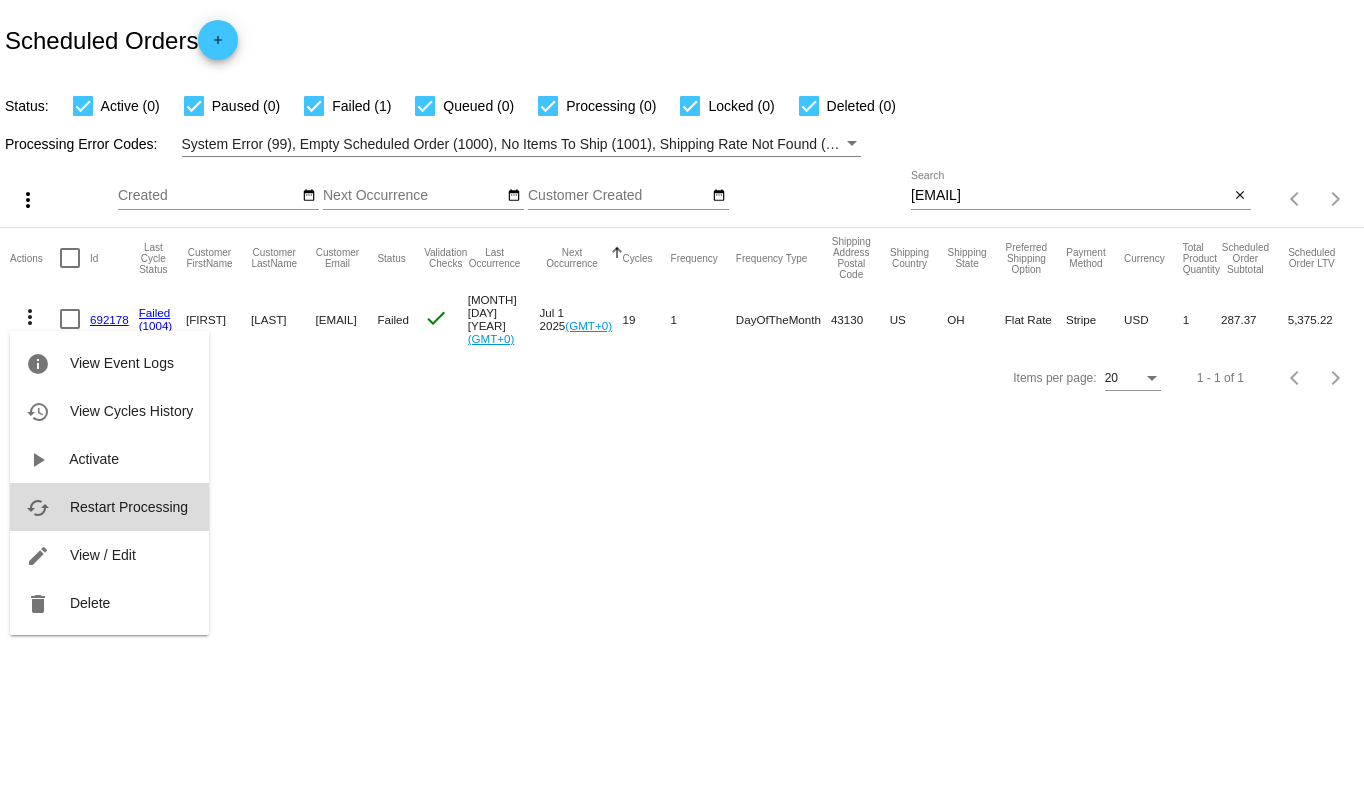 click on "cached
Restart Processing" at bounding box center (109, 507) 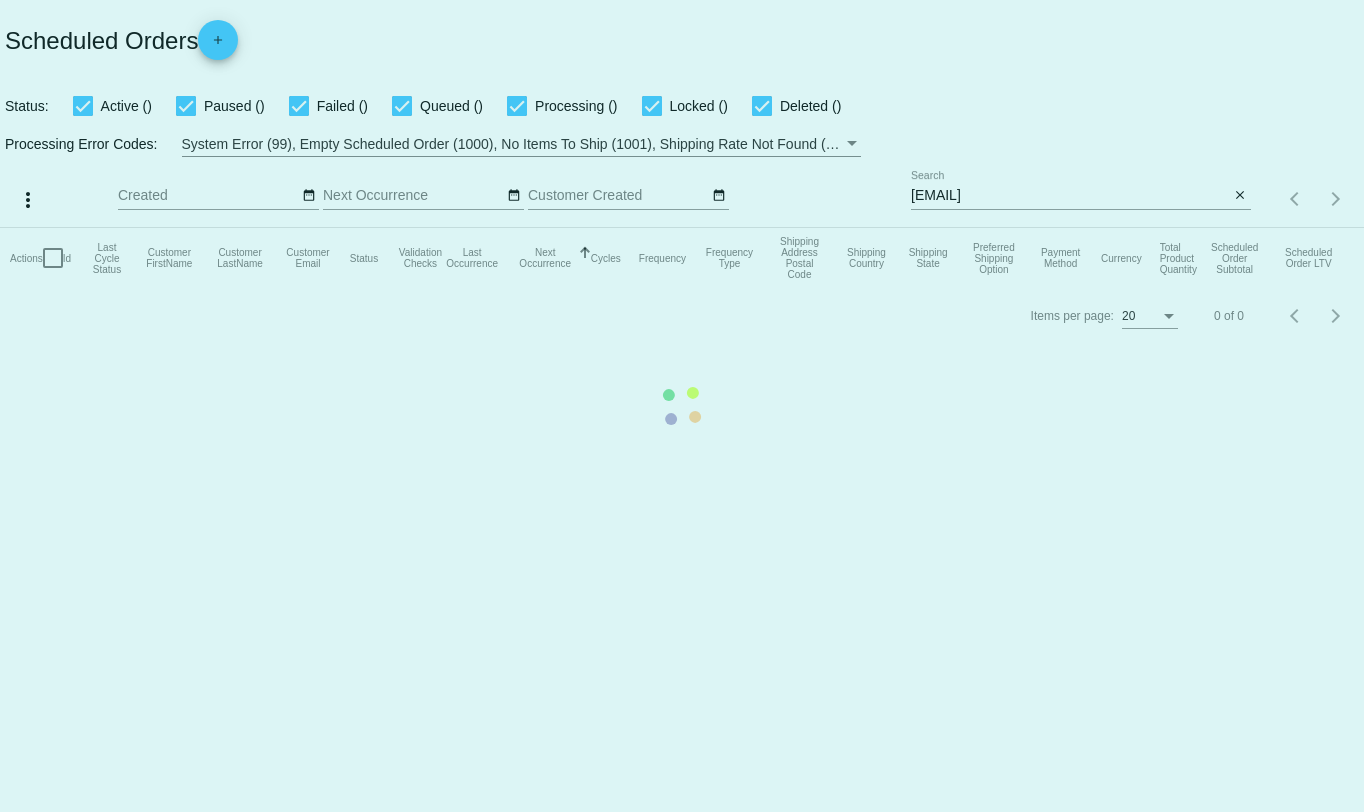 scroll, scrollTop: 0, scrollLeft: 0, axis: both 